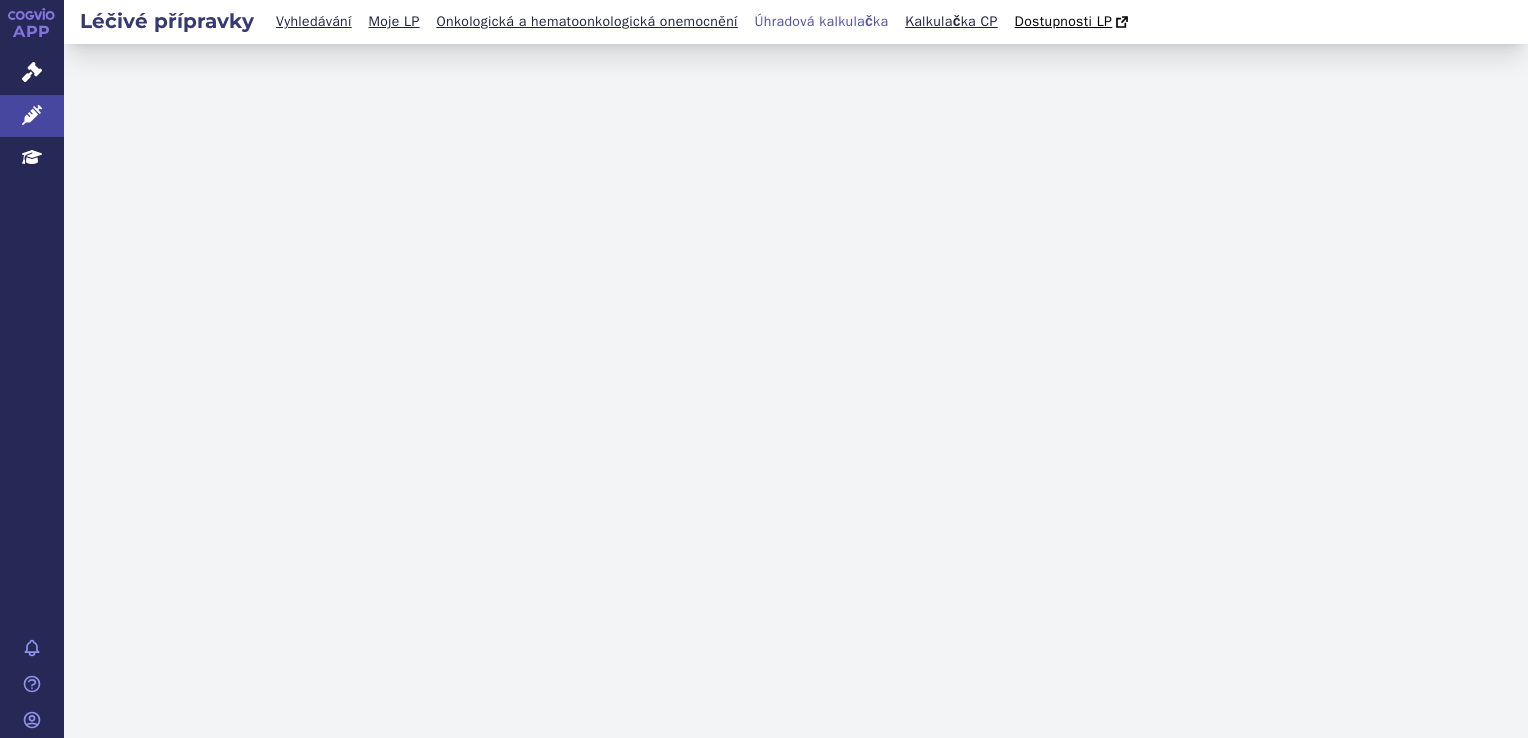 scroll, scrollTop: 0, scrollLeft: 0, axis: both 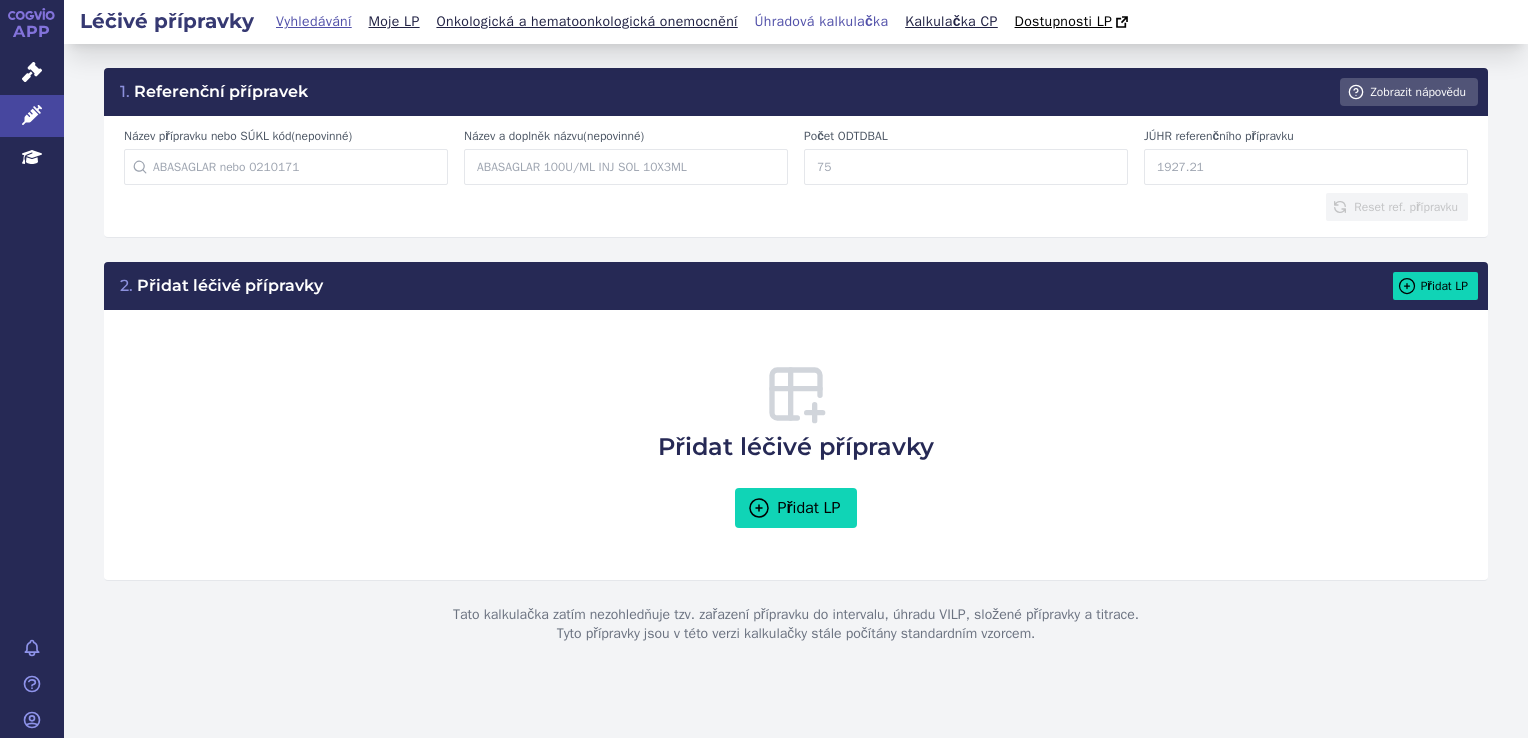 click on "Vyhledávání" at bounding box center (314, 21) 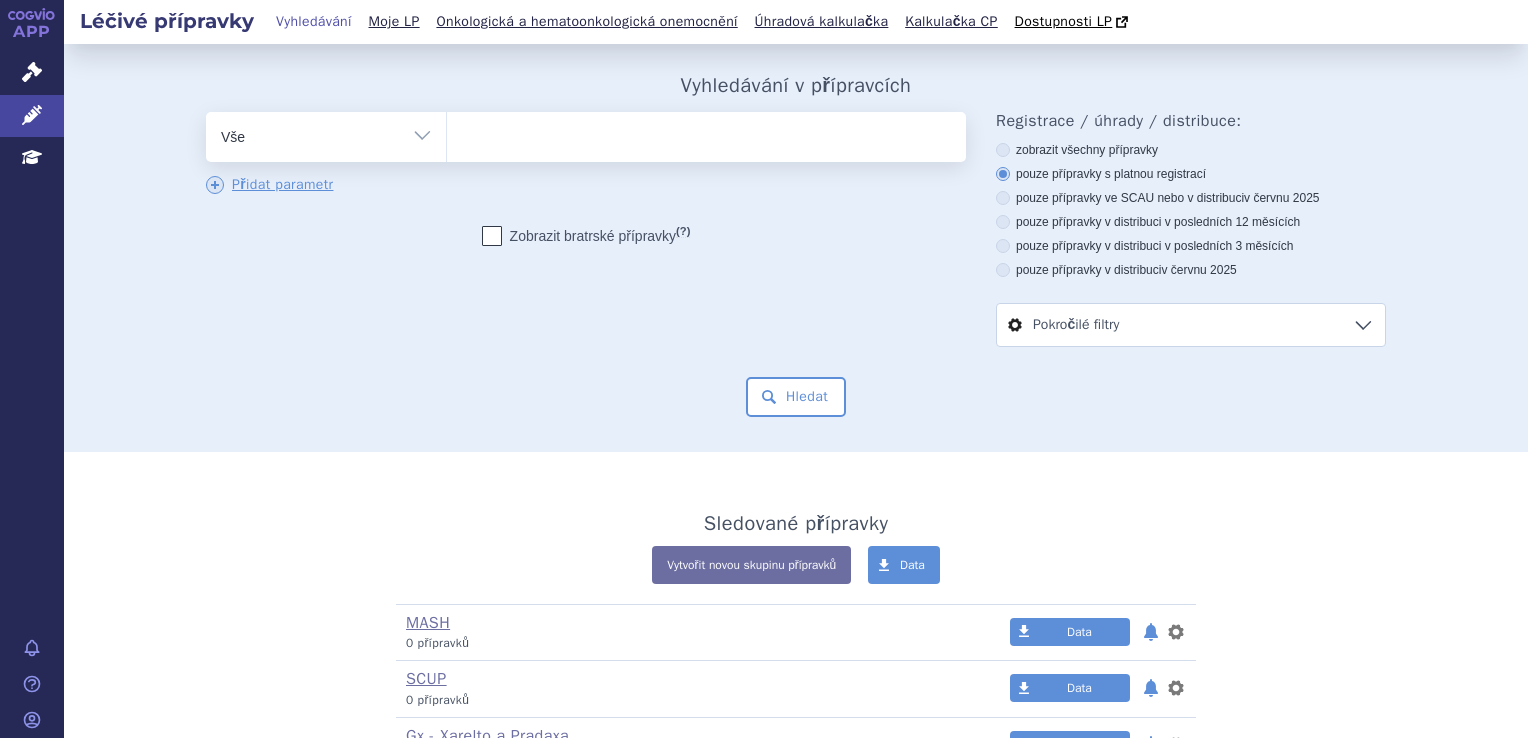 scroll, scrollTop: 0, scrollLeft: 0, axis: both 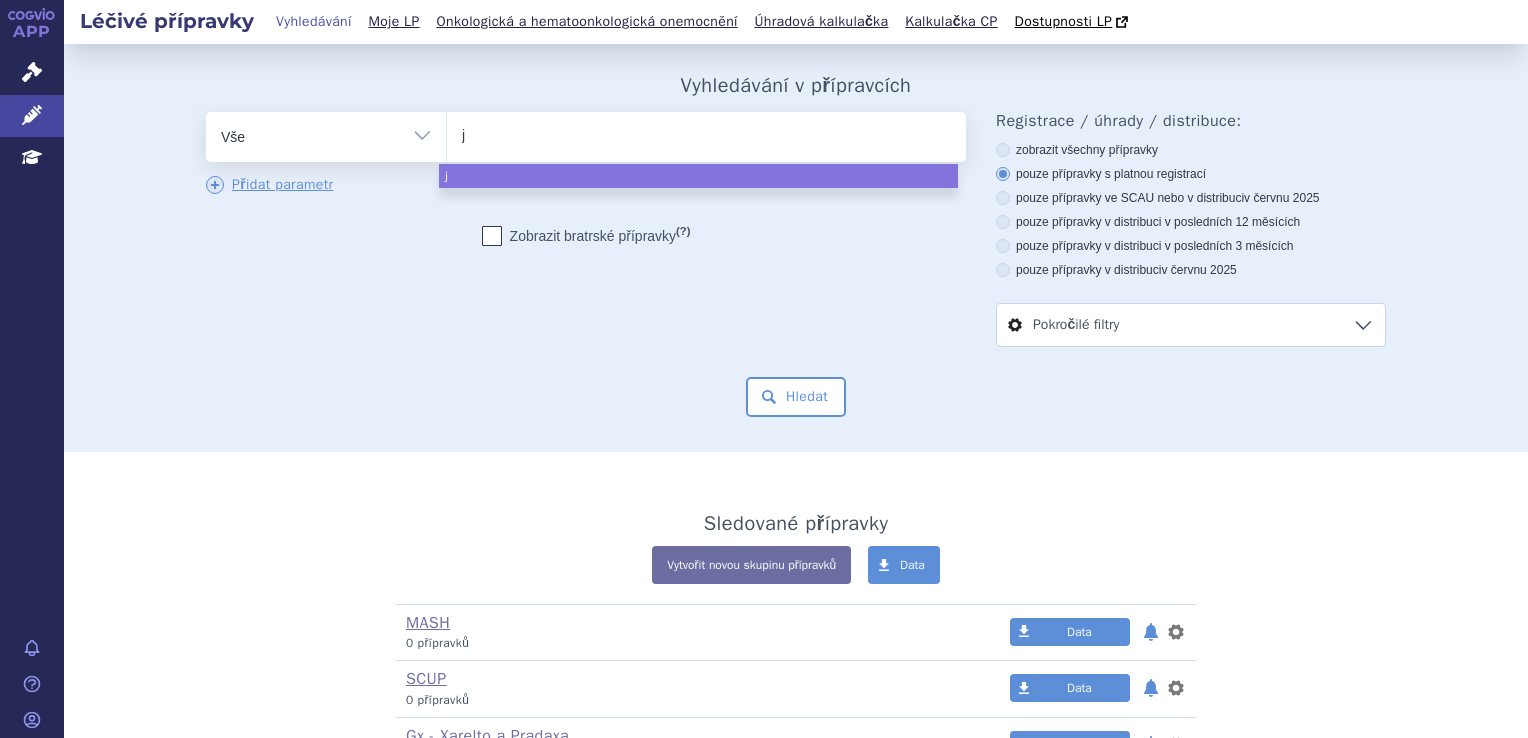type on "ja" 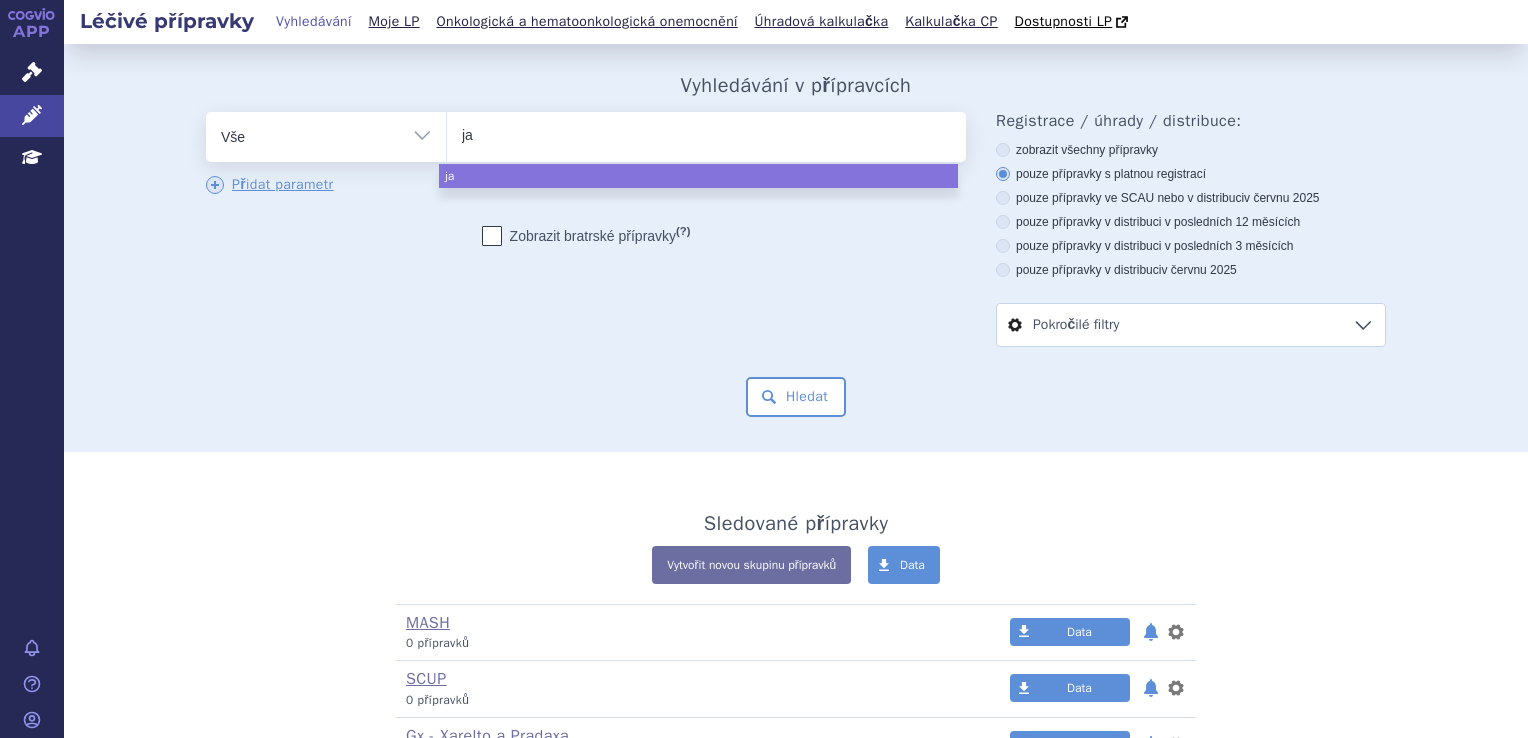 type on "jar" 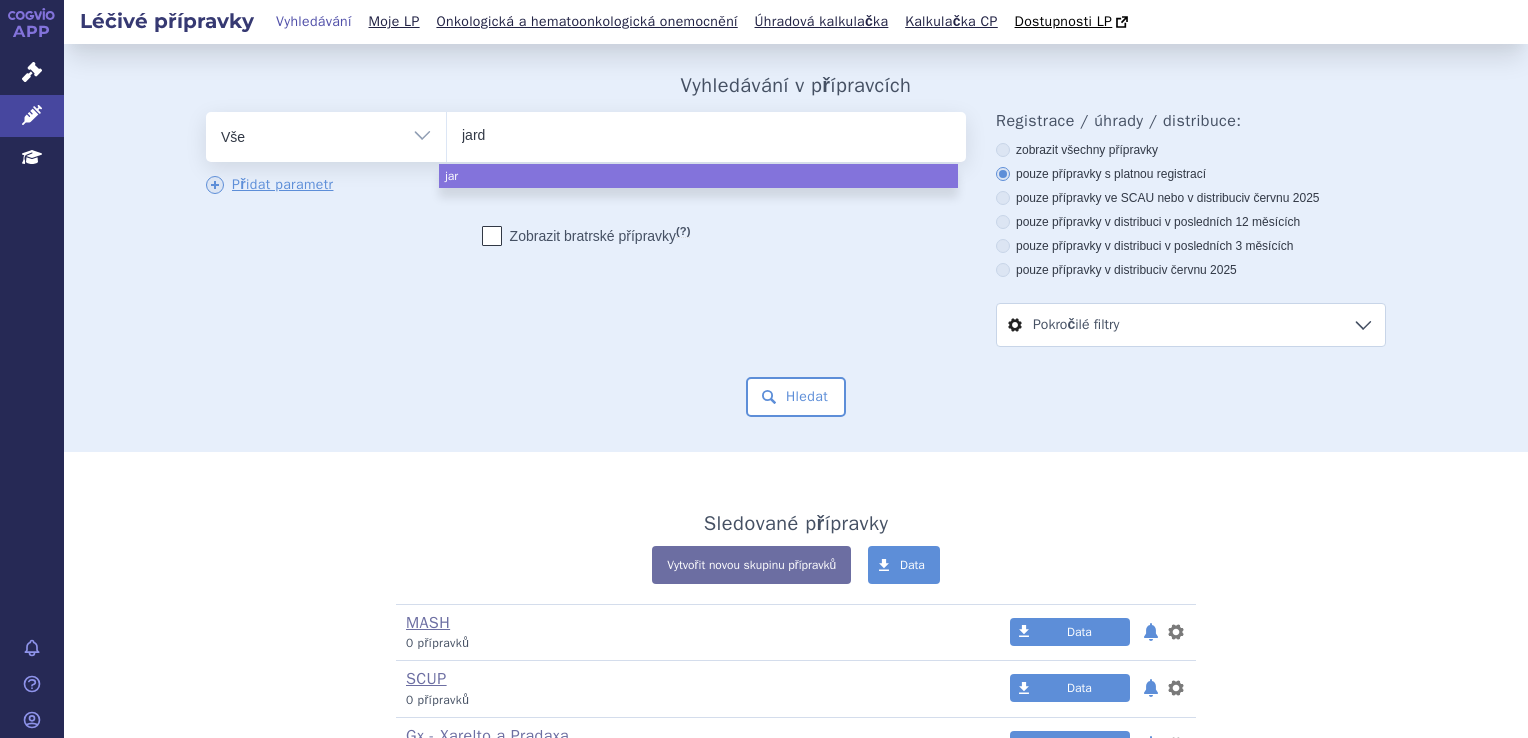 type on "jardi" 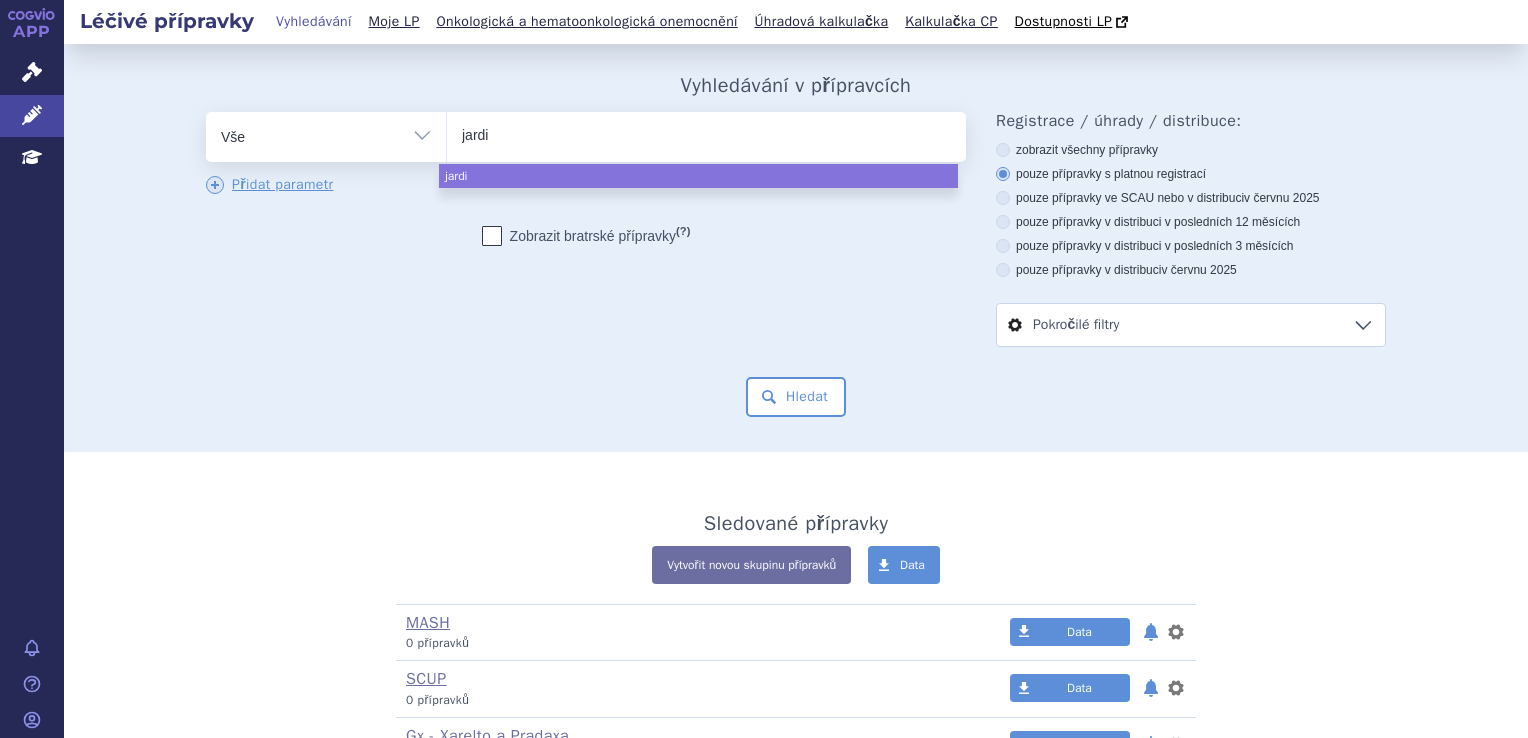 type on "jardia" 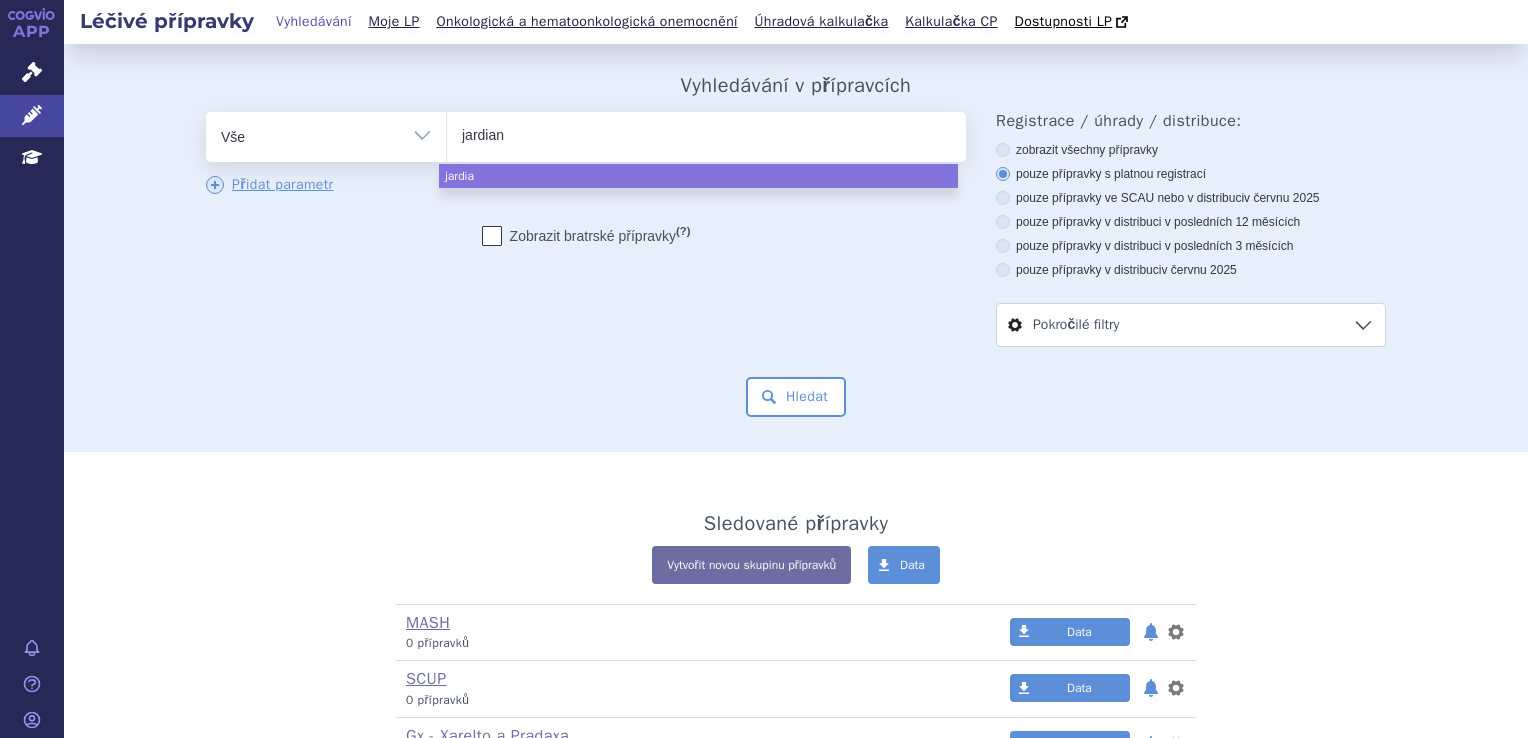 type on "jardianc" 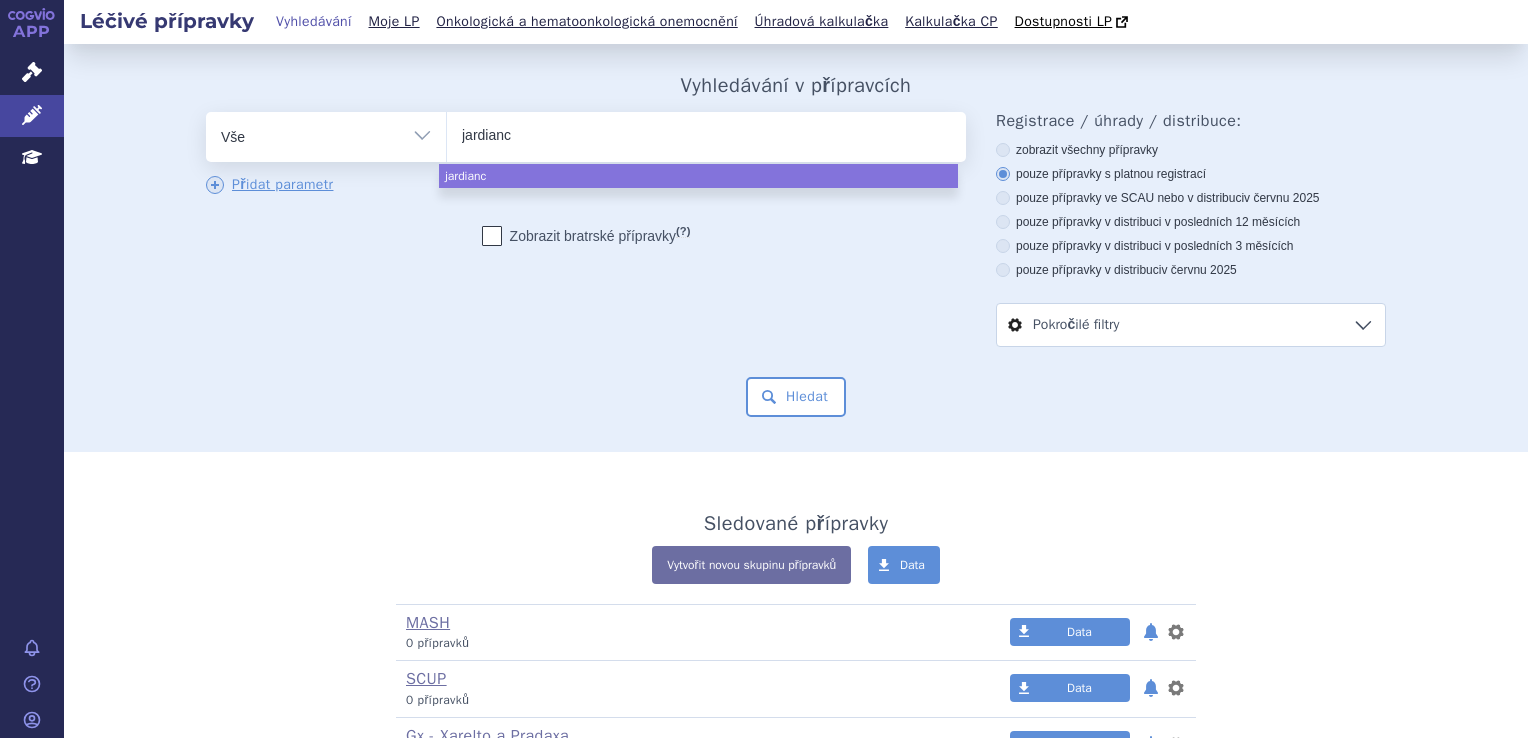 type on "jardiance" 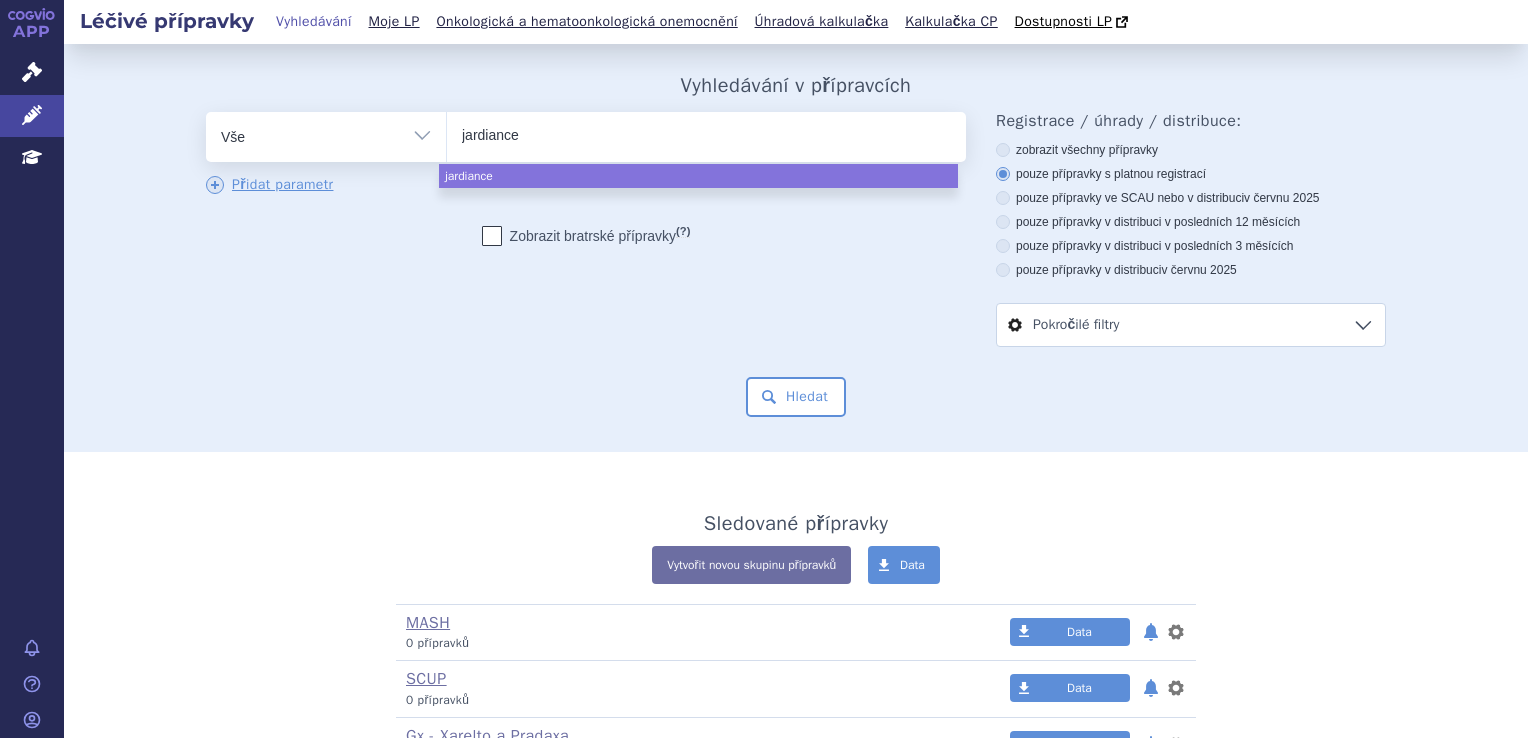 select on "jardiance" 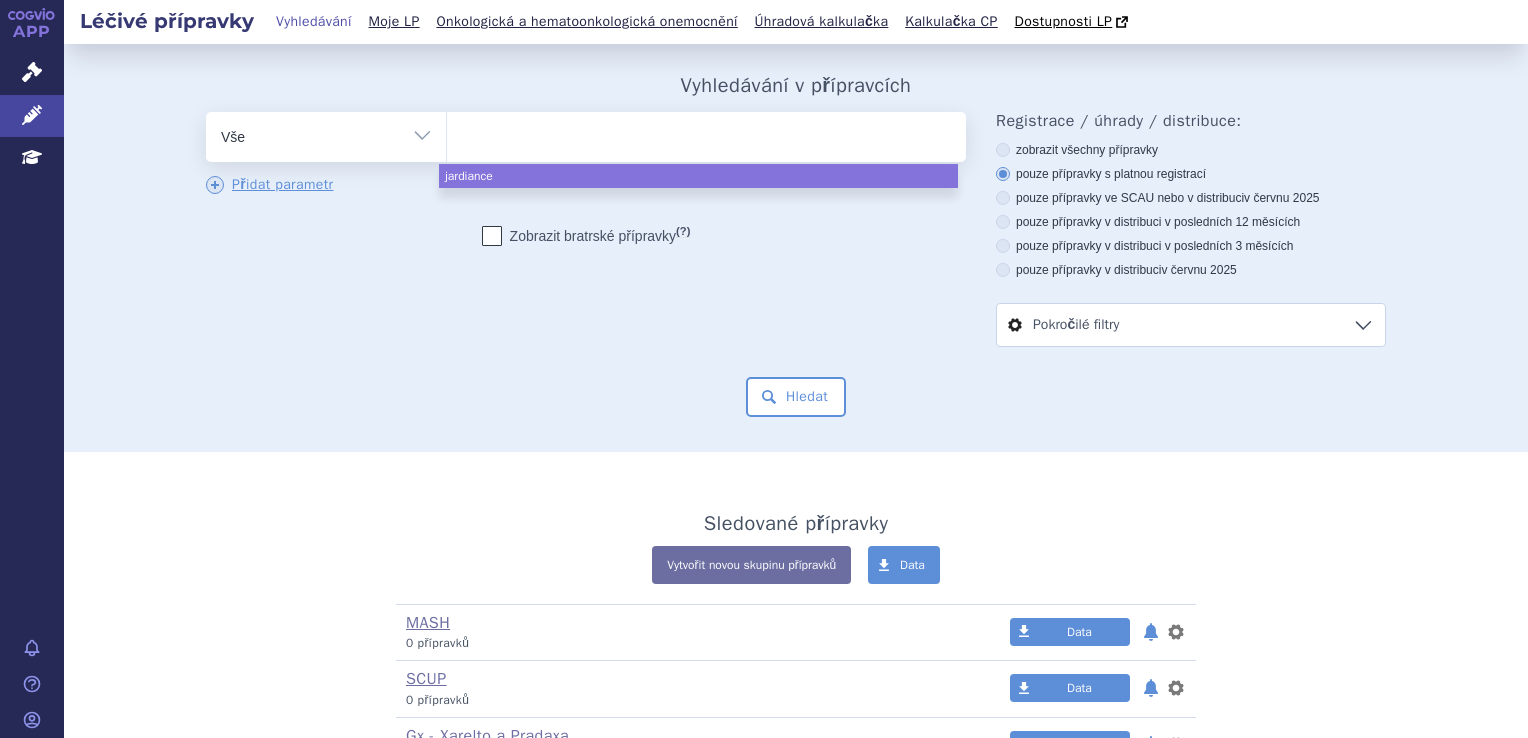 click on "zobrazit všechny přípravky
pouze přípravky s platnou registrací
pouze přípravky ve SCAU nebo v distribuci  v červnu 2025
pouze přípravky v distribuci v posledních 12 měsících
pouze přípravky v distribuci v posledních 3 měsících
pouze přípravky v distribuci  v červnu 2025" at bounding box center (1191, 210) 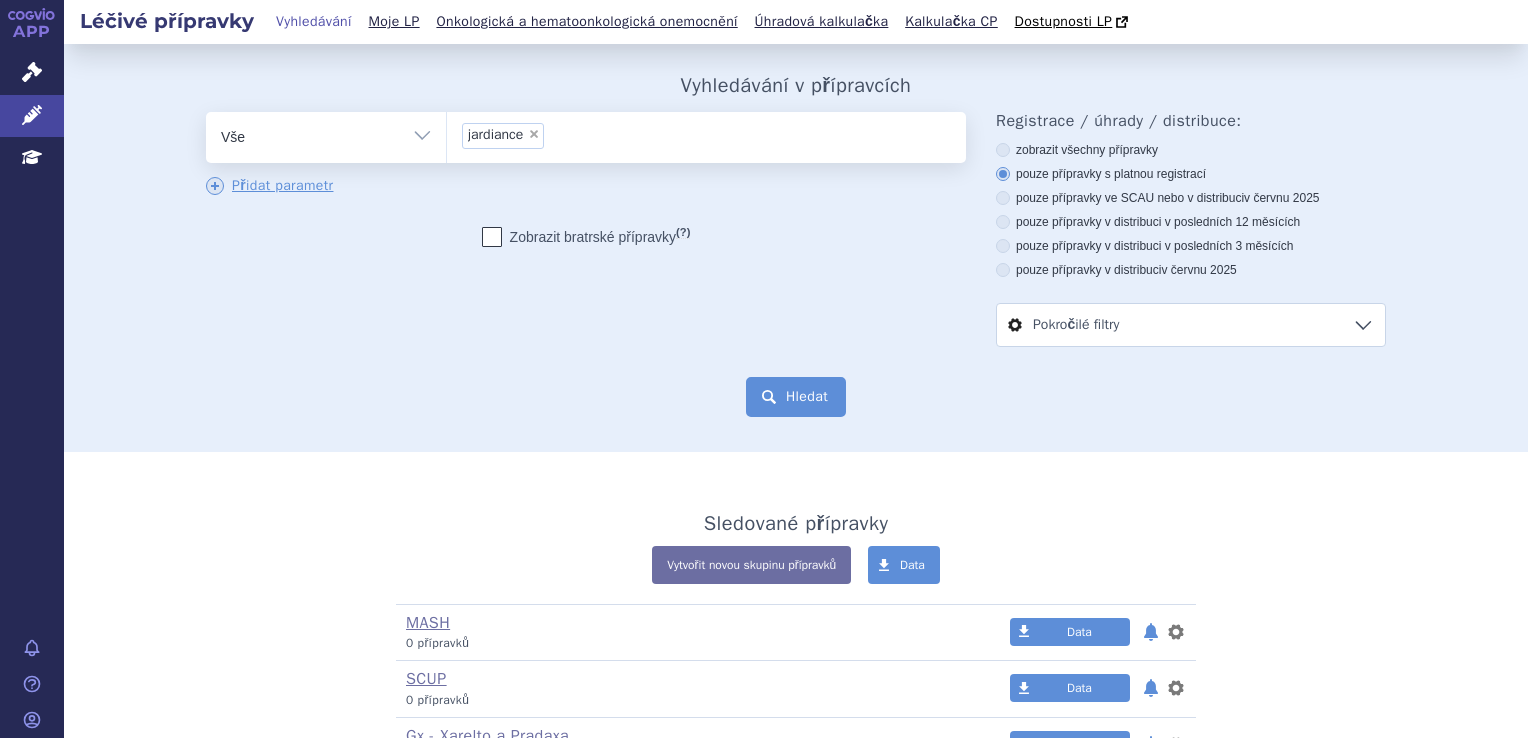 click on "Hledat" at bounding box center [796, 397] 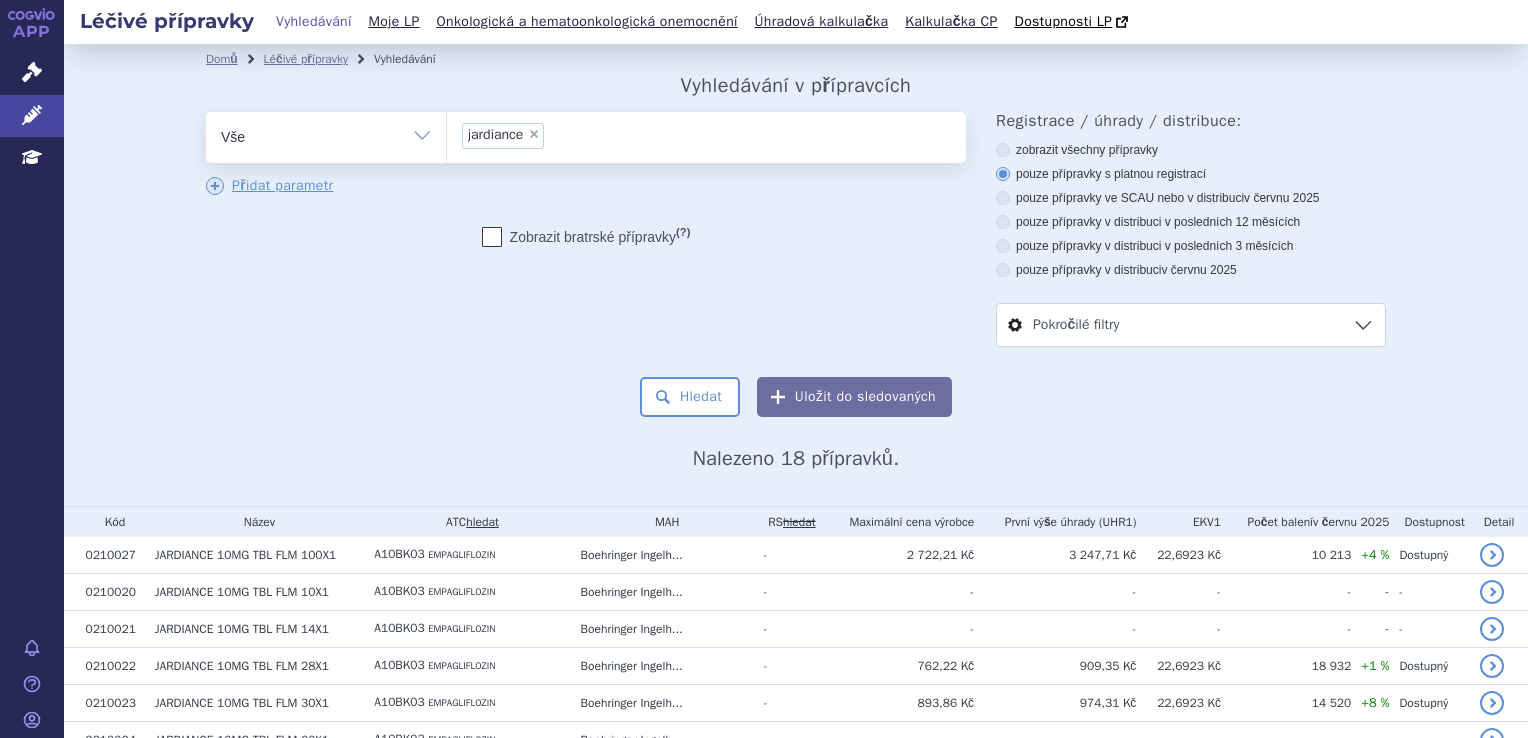 scroll, scrollTop: 0, scrollLeft: 0, axis: both 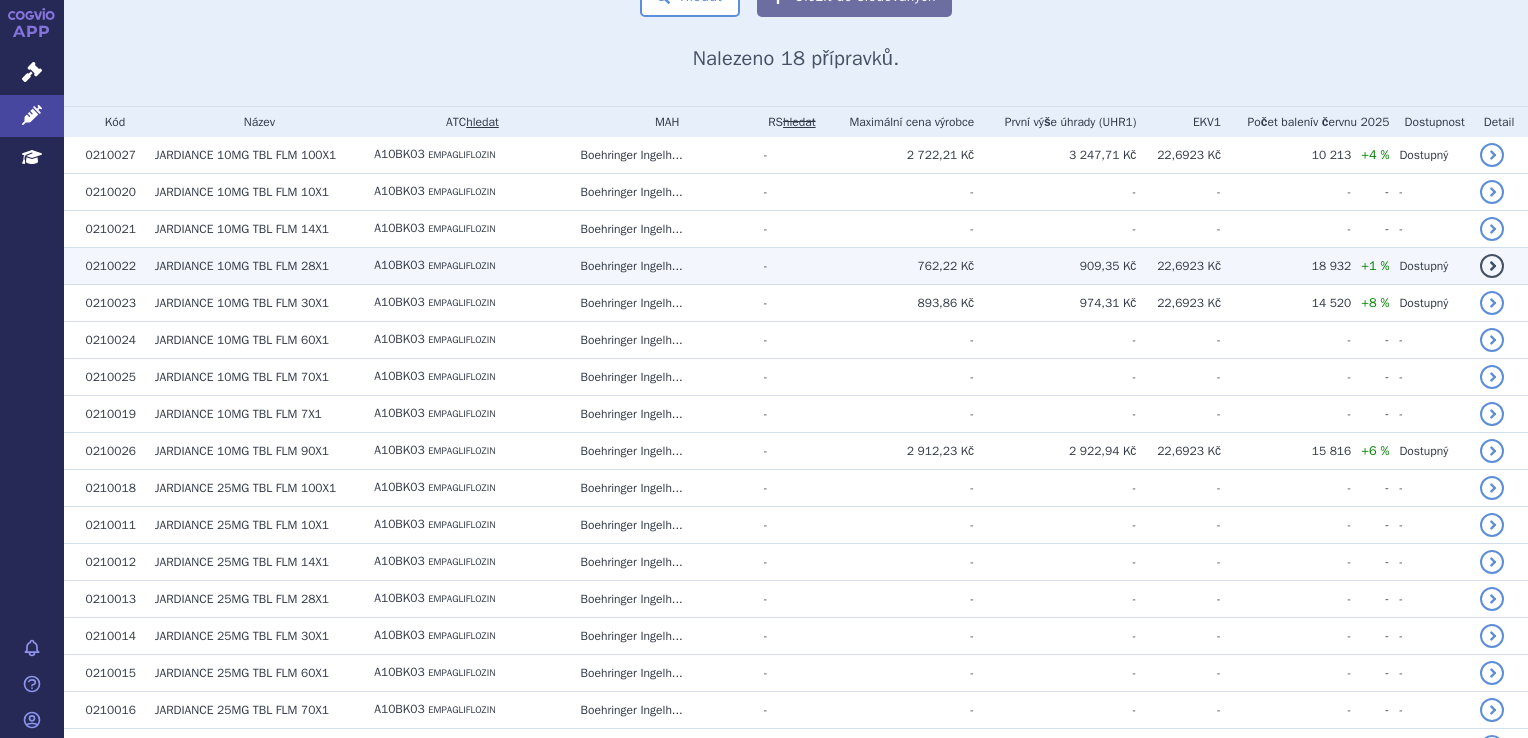 click on "A10BK03
EMPAGLIFLOZIN" at bounding box center (467, 265) 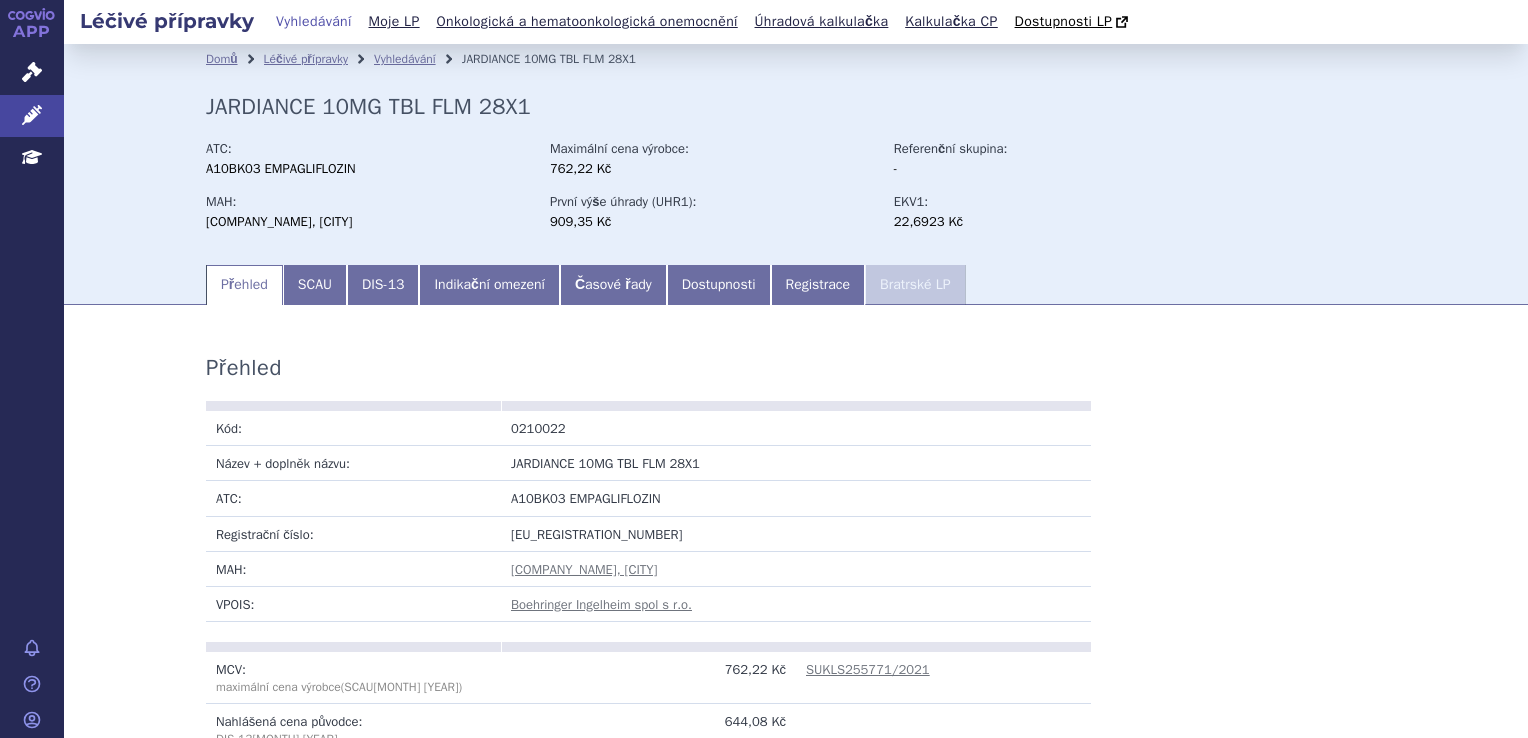 scroll, scrollTop: 0, scrollLeft: 0, axis: both 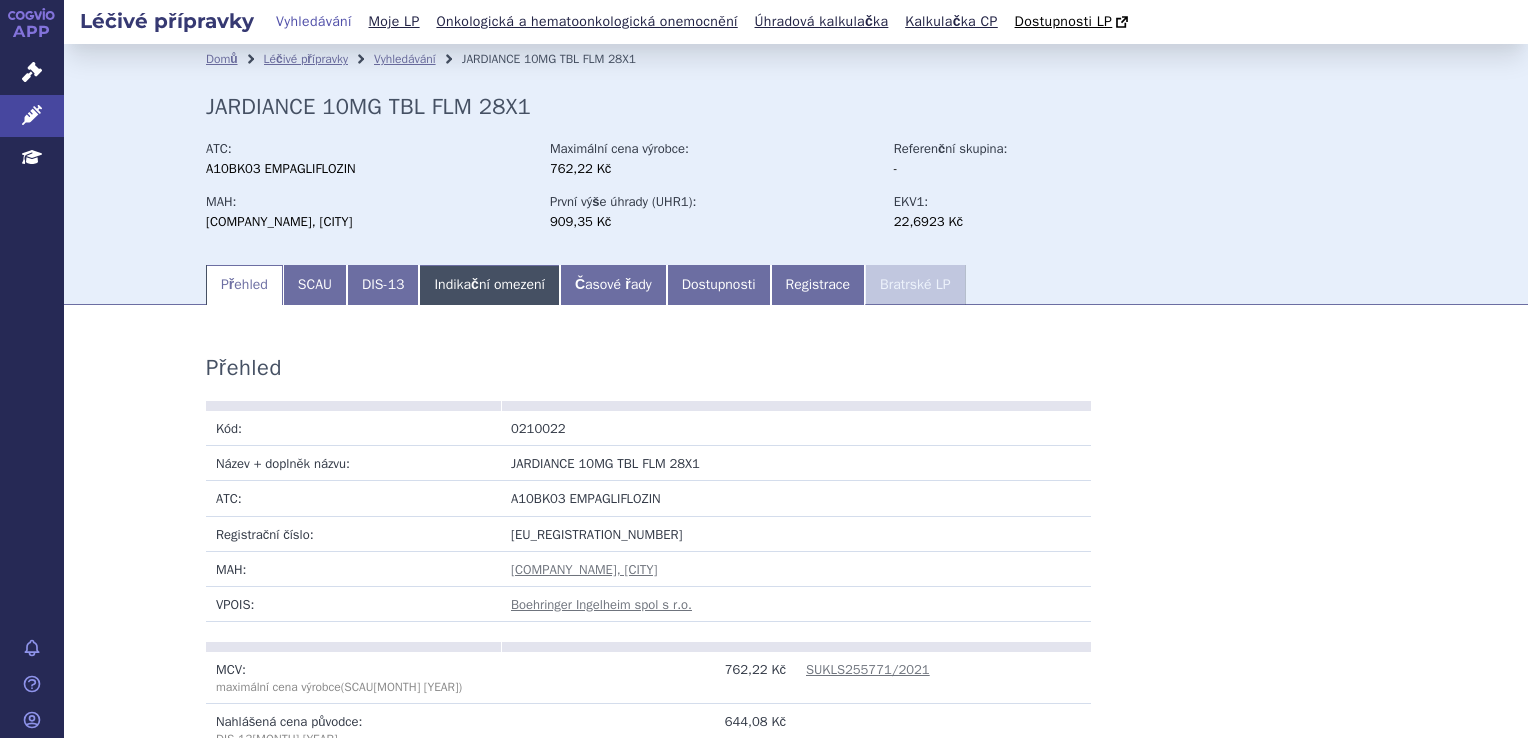 click on "Indikační omezení" at bounding box center (489, 285) 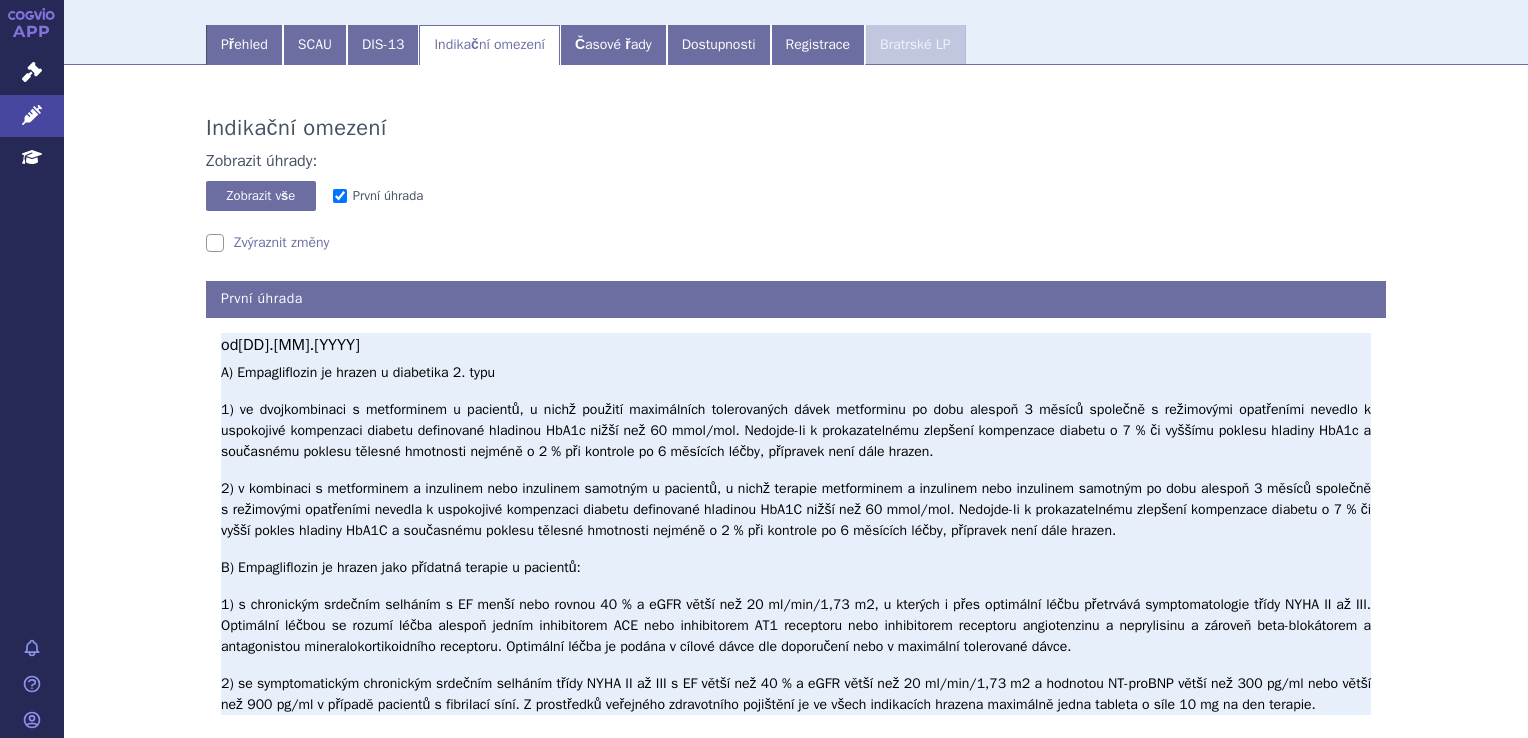 scroll, scrollTop: 0, scrollLeft: 0, axis: both 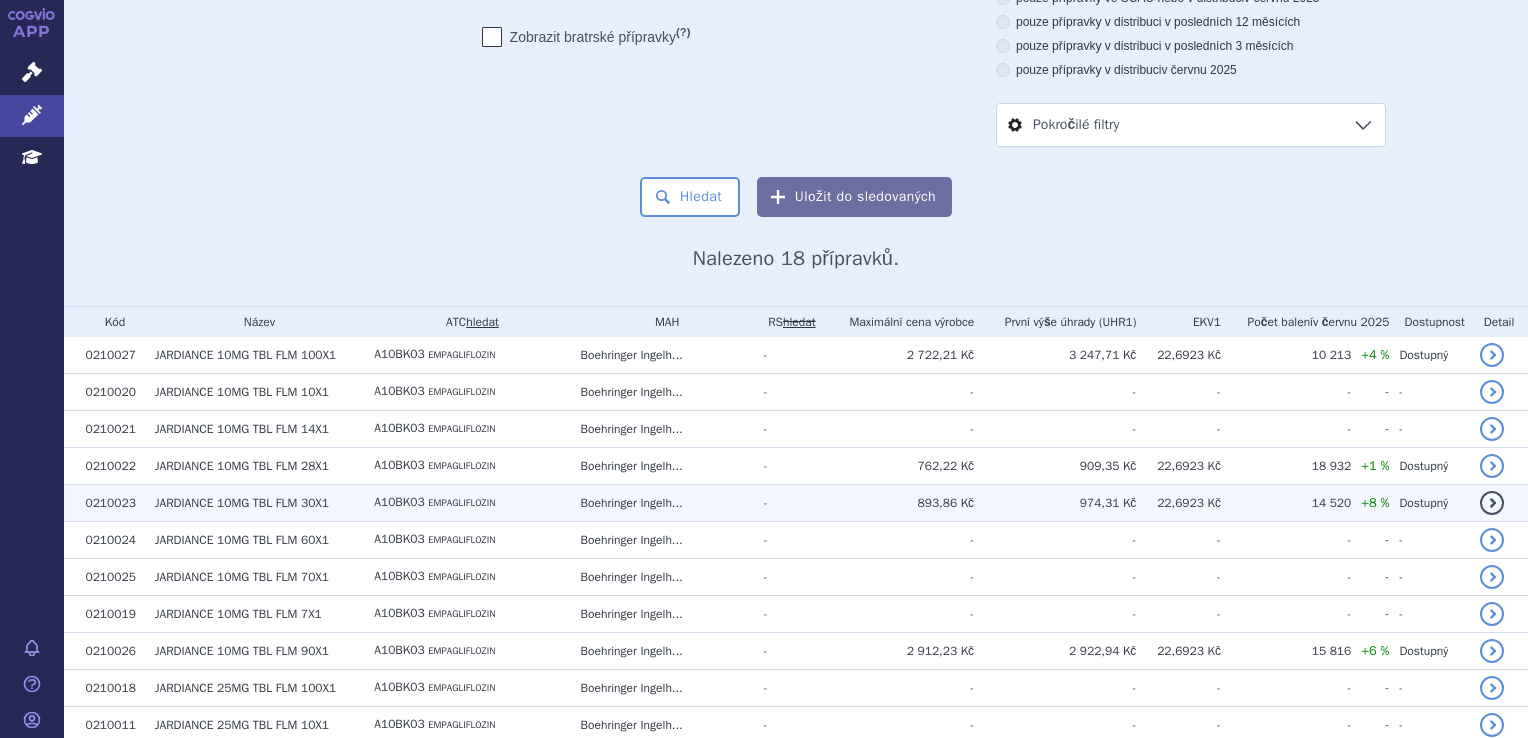 click on "EMPAGLIFLOZIN" at bounding box center [461, 503] 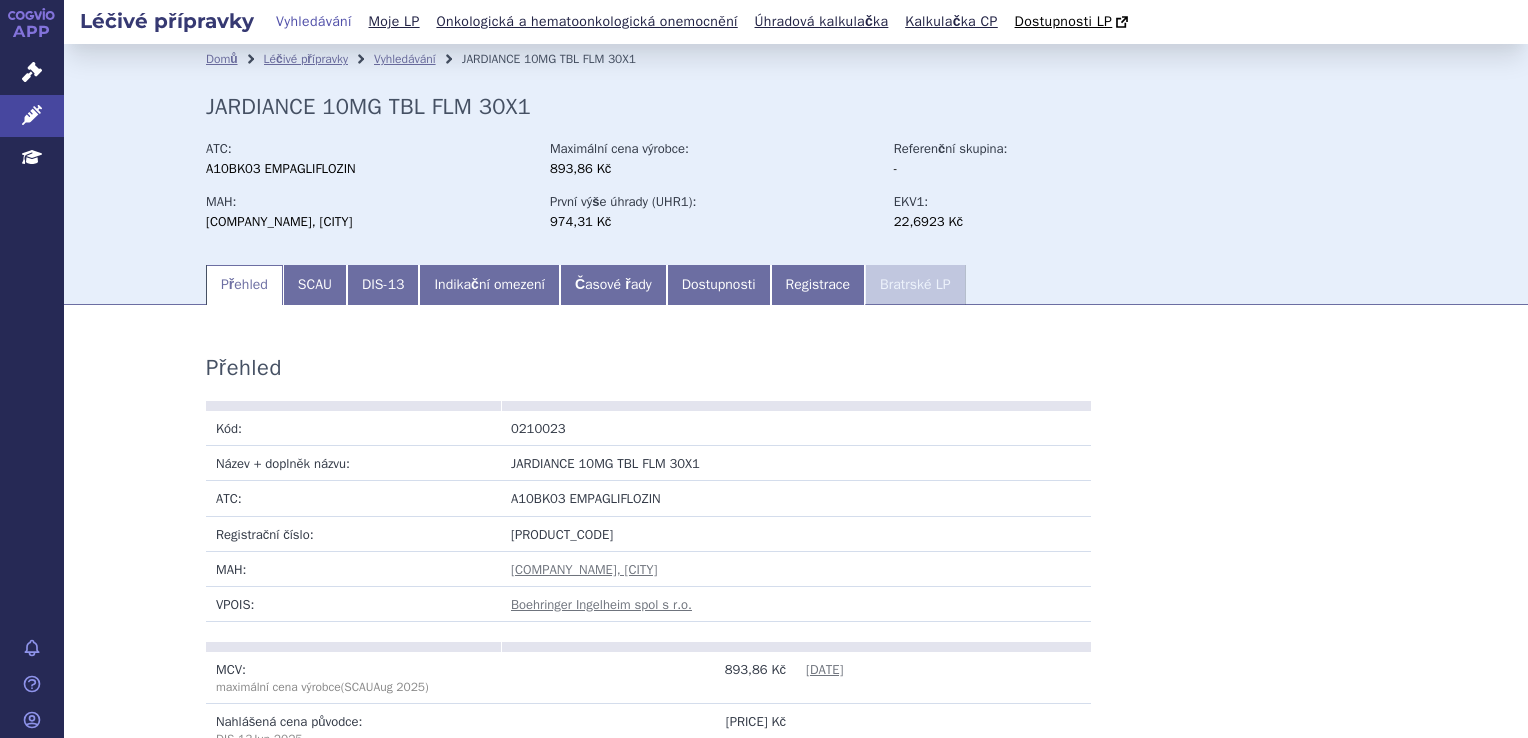 scroll, scrollTop: 0, scrollLeft: 0, axis: both 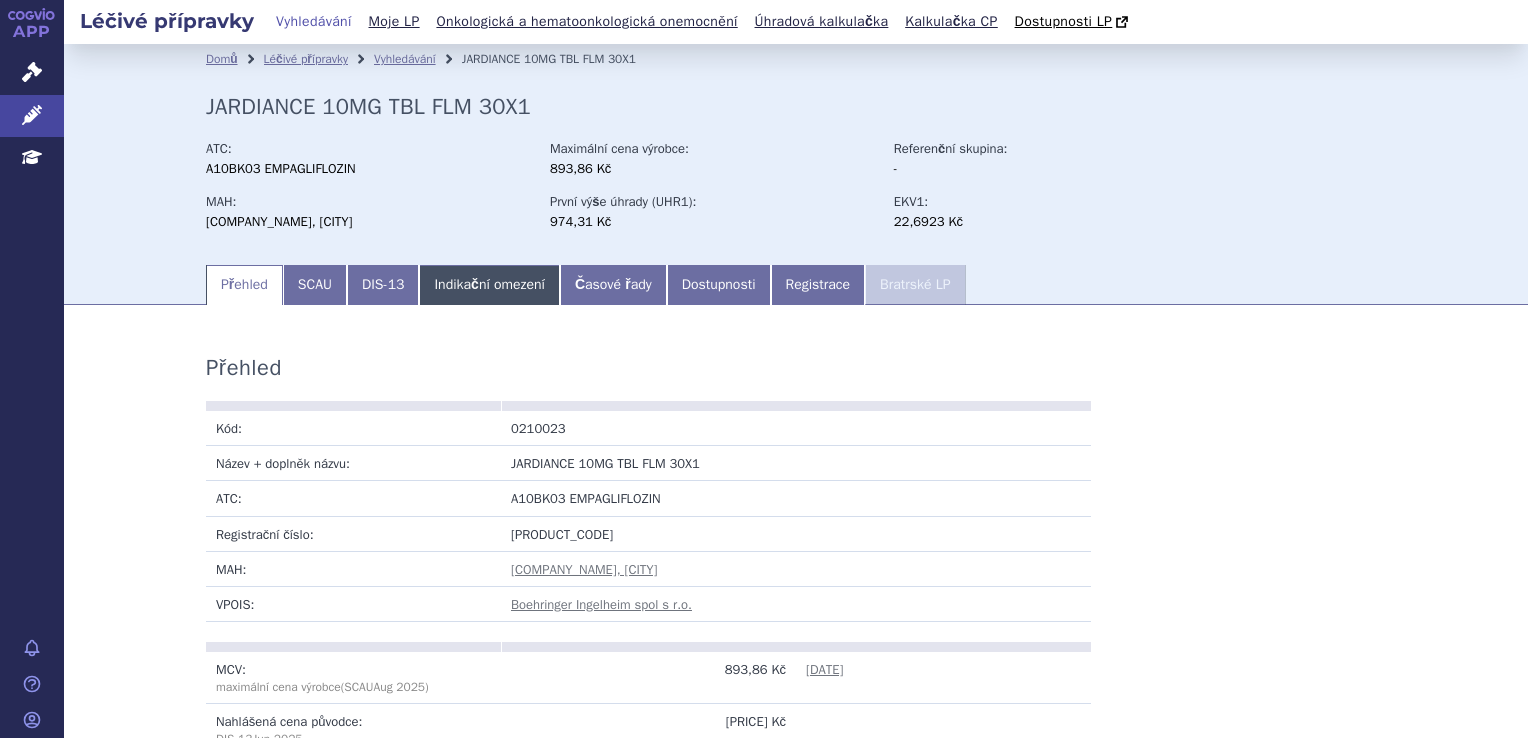 click on "Indikační omezení" at bounding box center (489, 285) 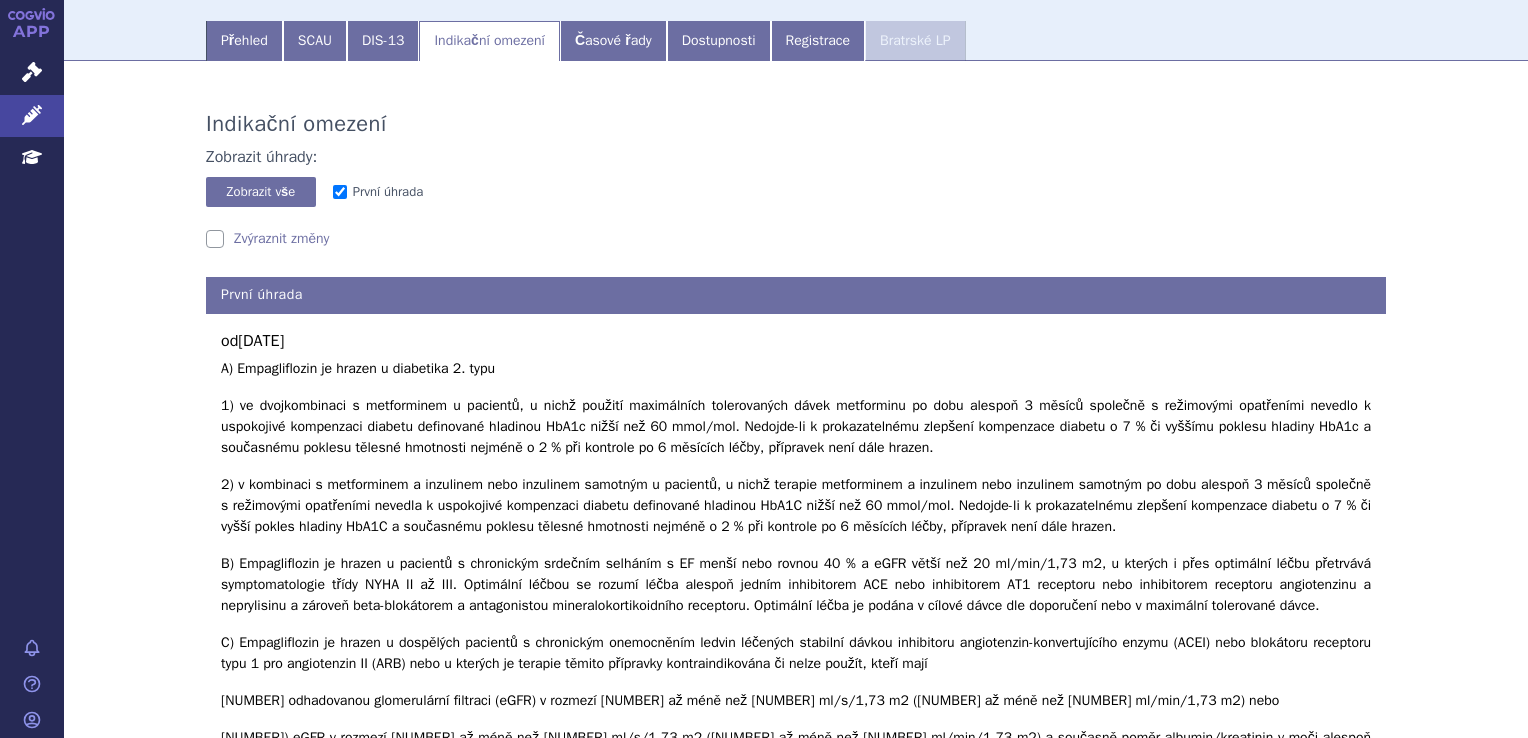scroll, scrollTop: 300, scrollLeft: 0, axis: vertical 